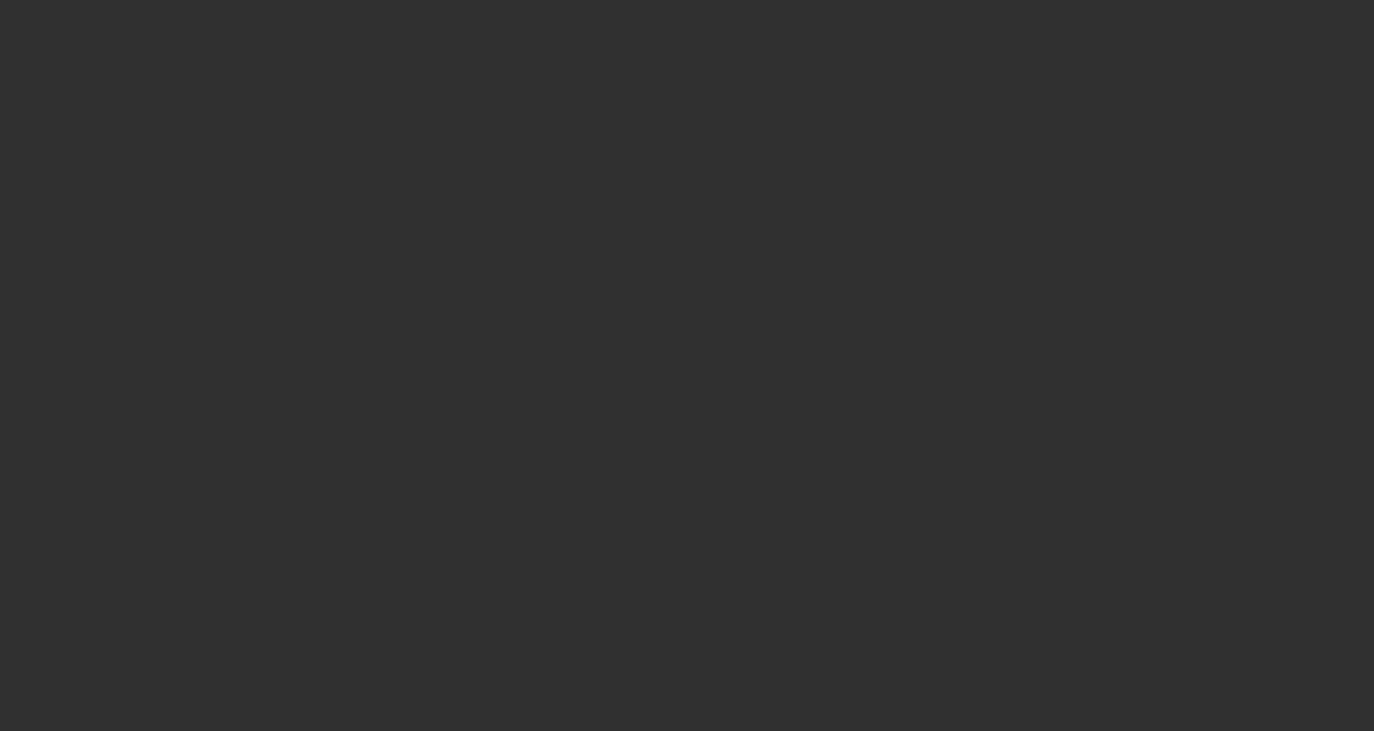 scroll, scrollTop: 0, scrollLeft: 0, axis: both 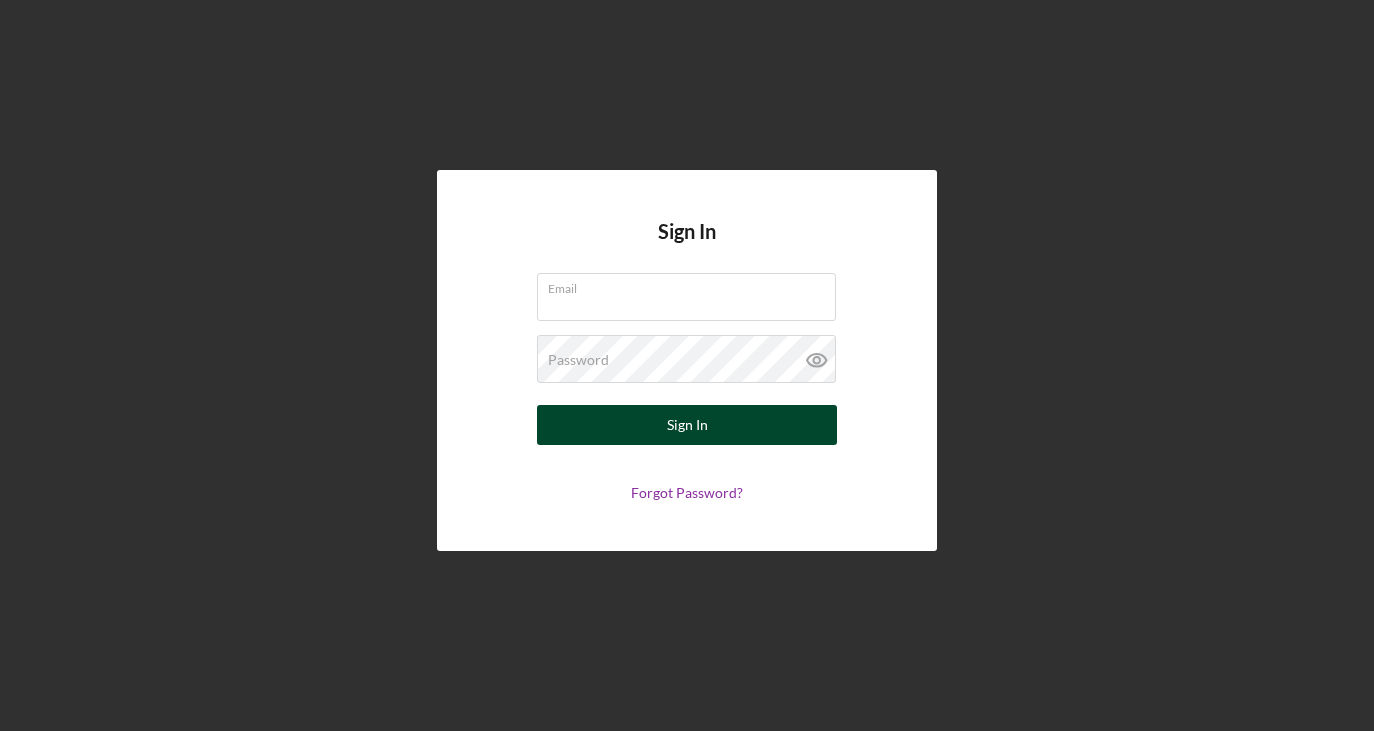 type on "[EMAIL]" 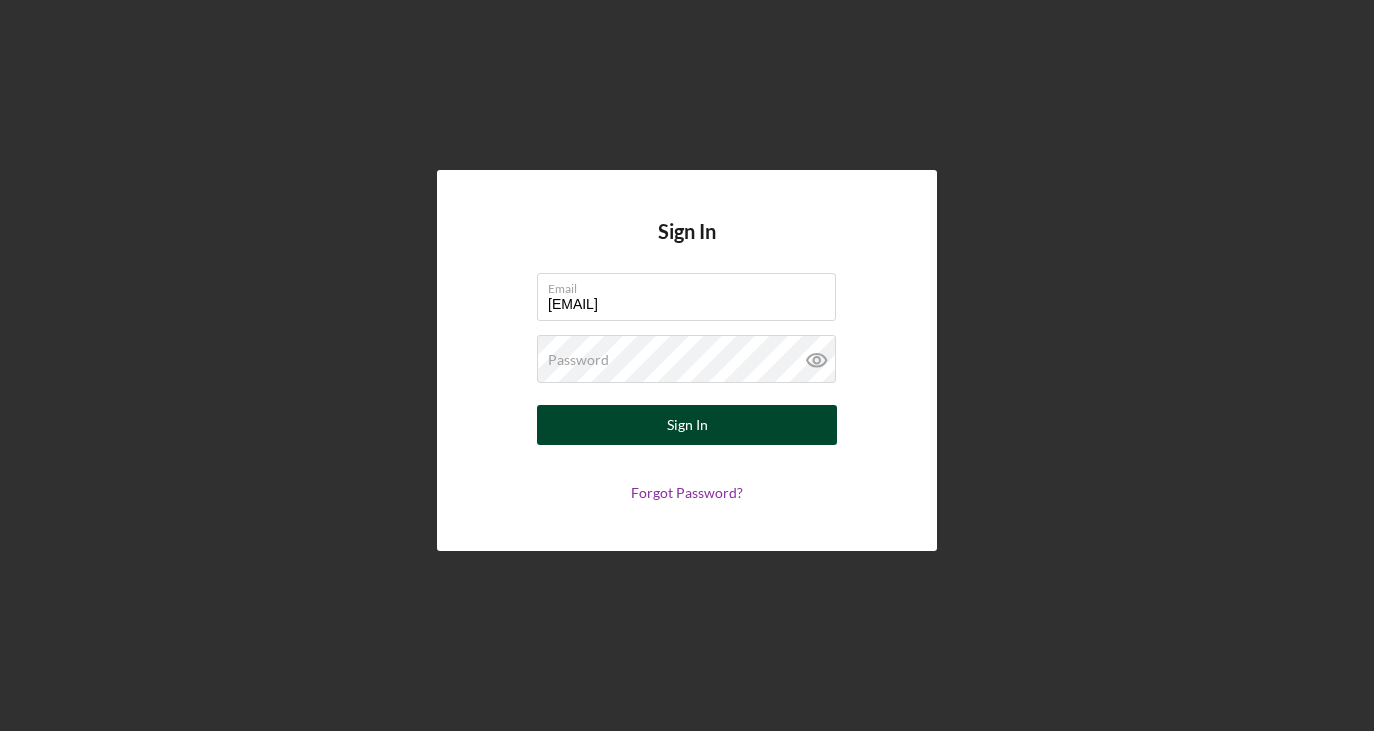 click on "Sign In" at bounding box center (687, 425) 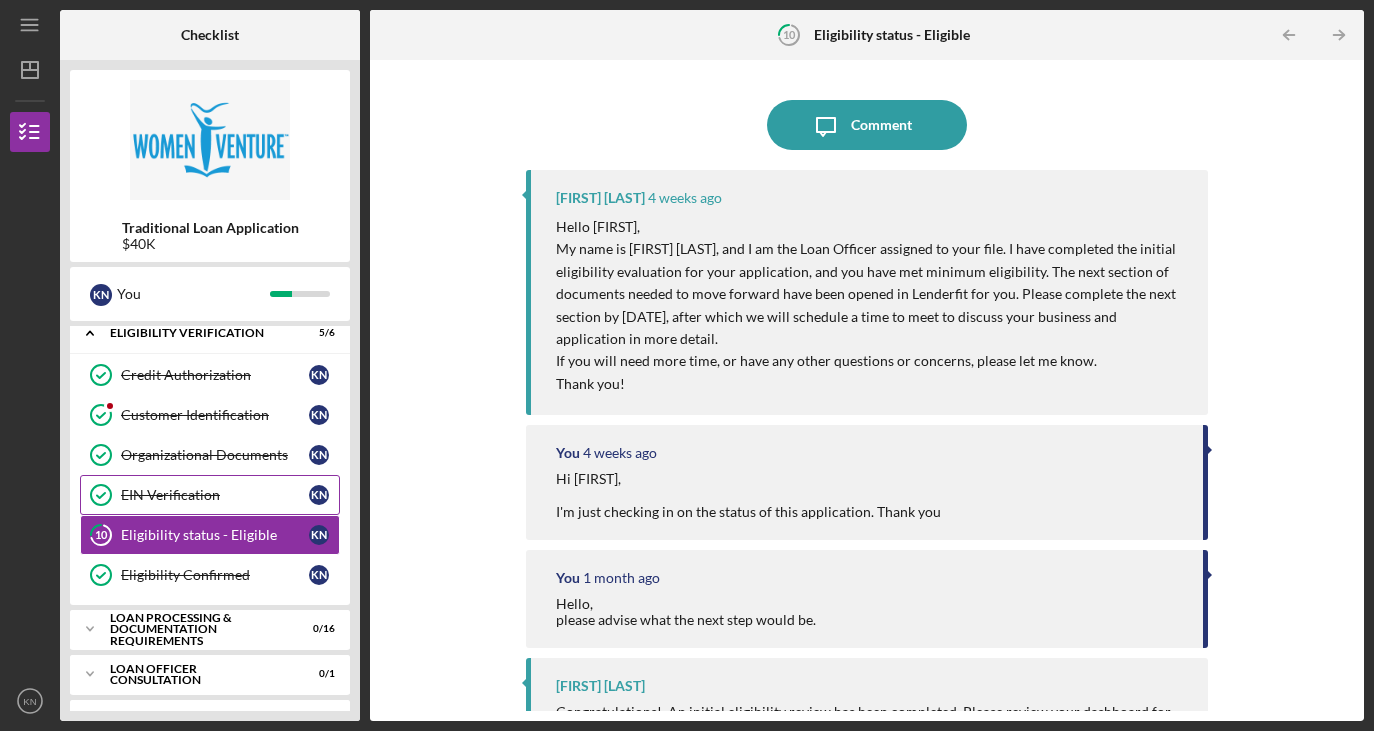 scroll, scrollTop: 96, scrollLeft: 0, axis: vertical 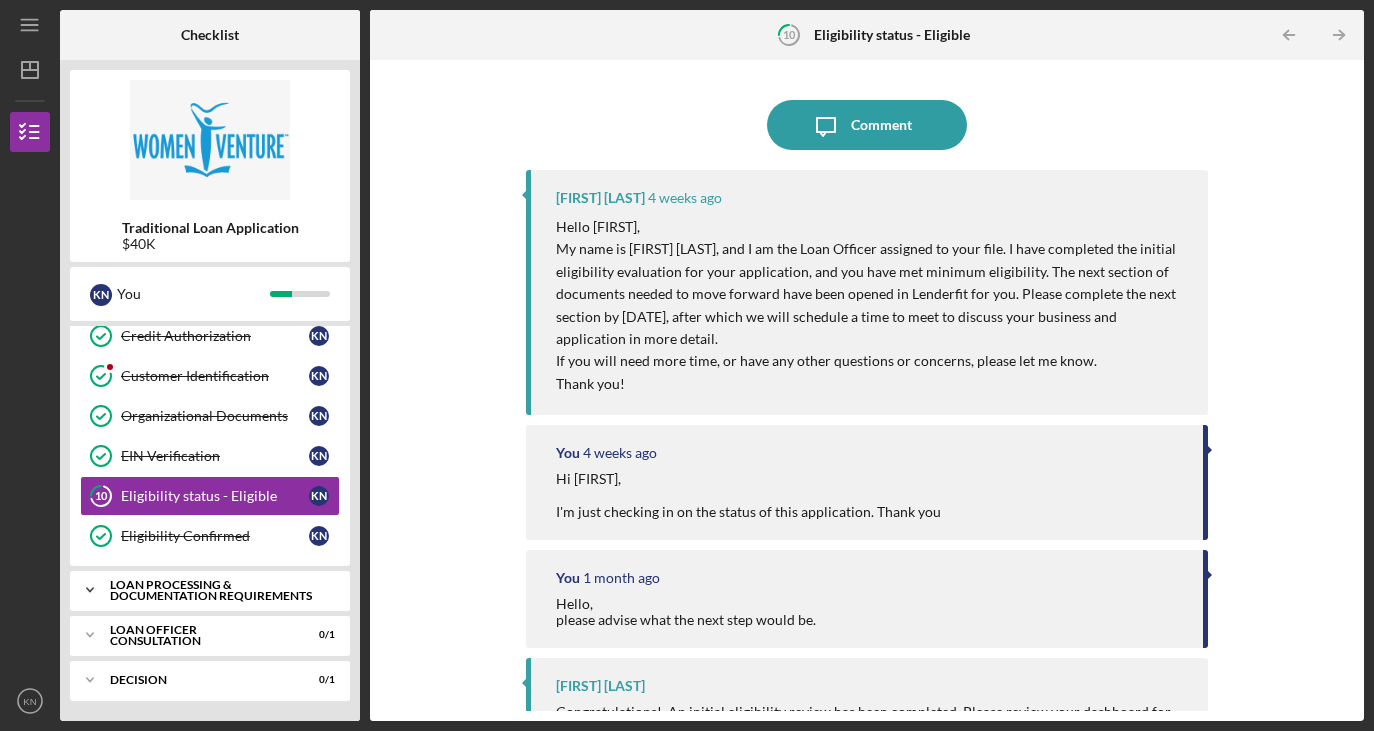 click on "Icon/Expander" 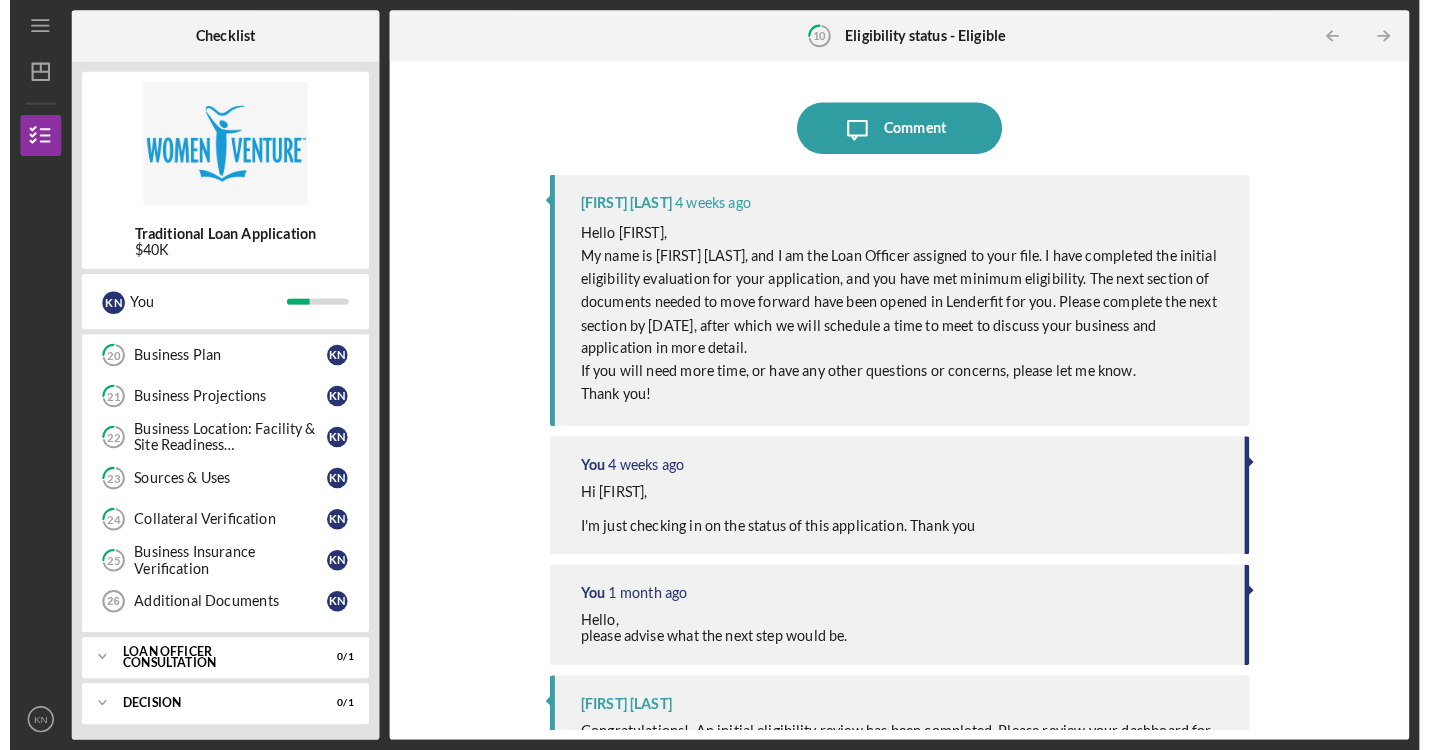 scroll, scrollTop: 747, scrollLeft: 0, axis: vertical 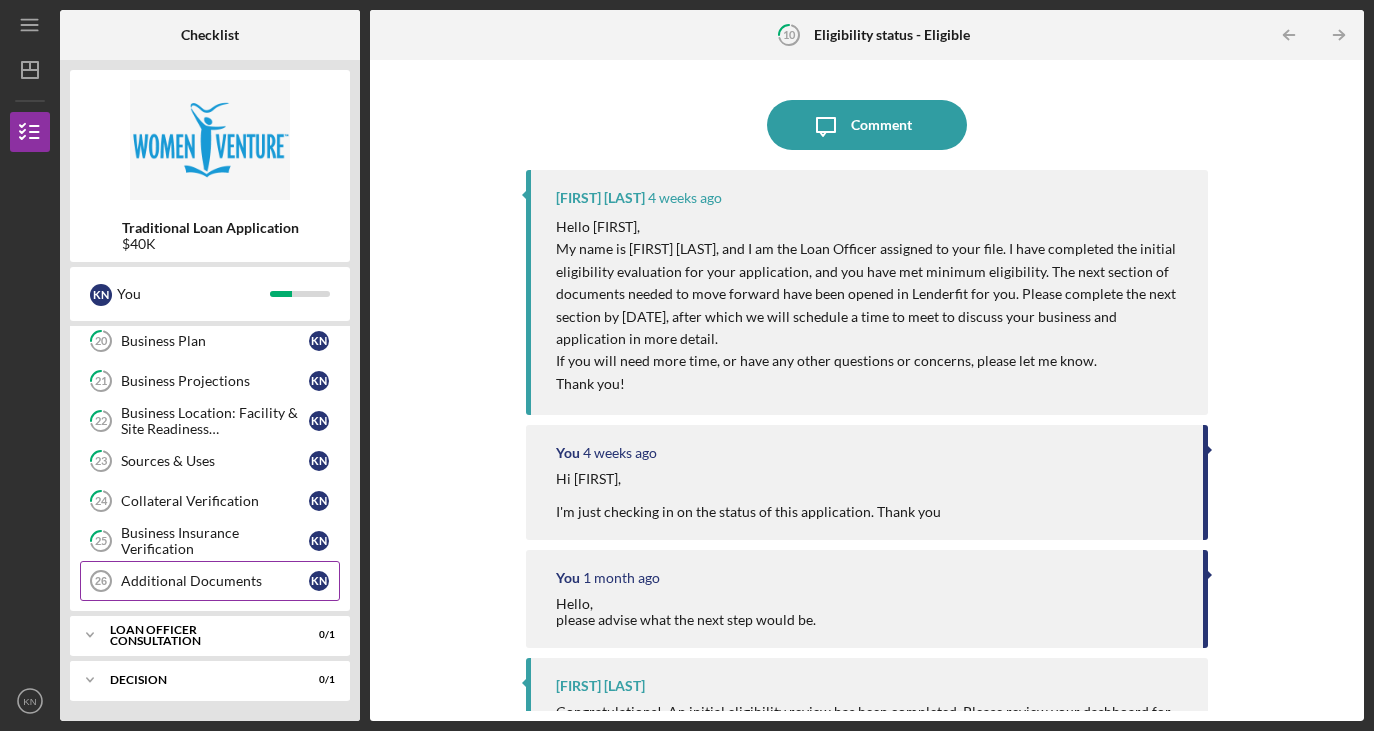 click on "Additional Documents" at bounding box center [215, 581] 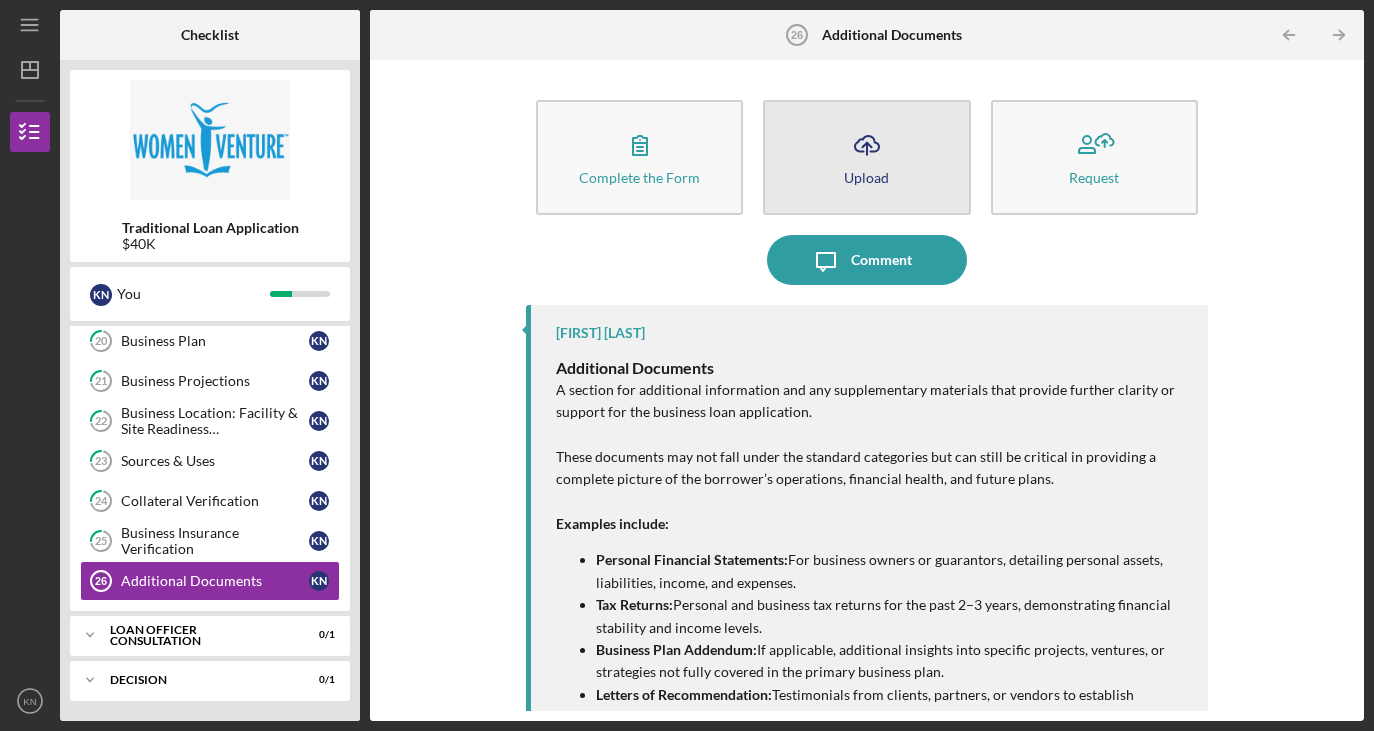 click 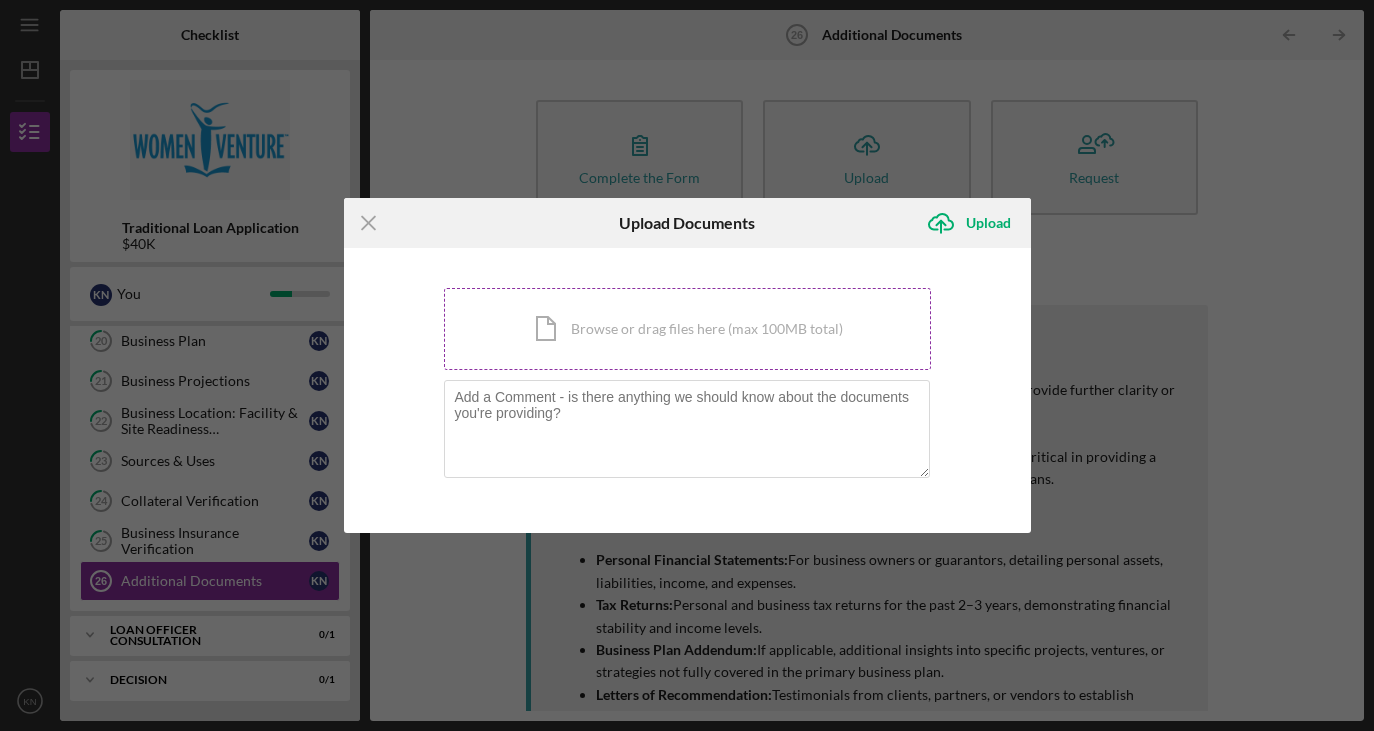click on "Icon/Document Browse or drag files here (max 100MB total) Tap to choose files or take a photo" at bounding box center [687, 329] 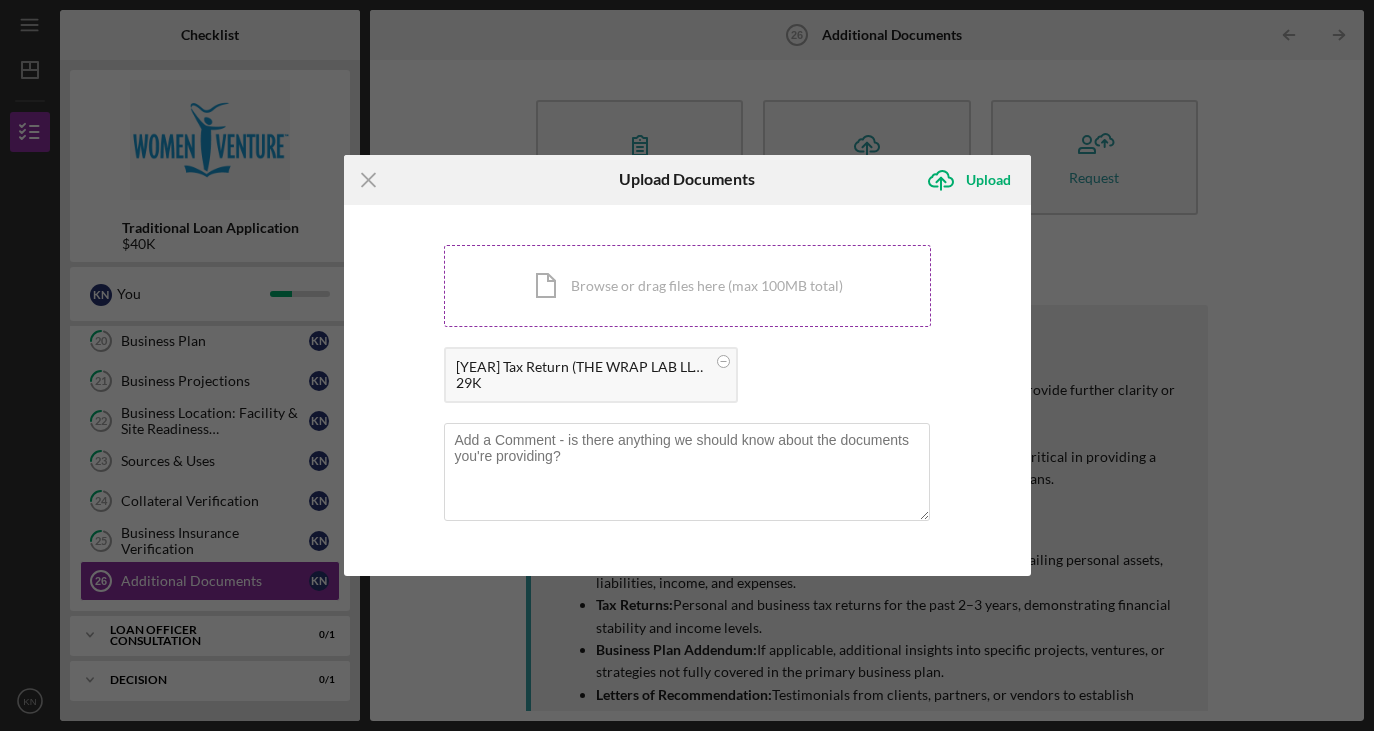 click on "Icon/Document Browse or drag files here (max 100MB total) Tap to choose files or take a photo" at bounding box center (687, 286) 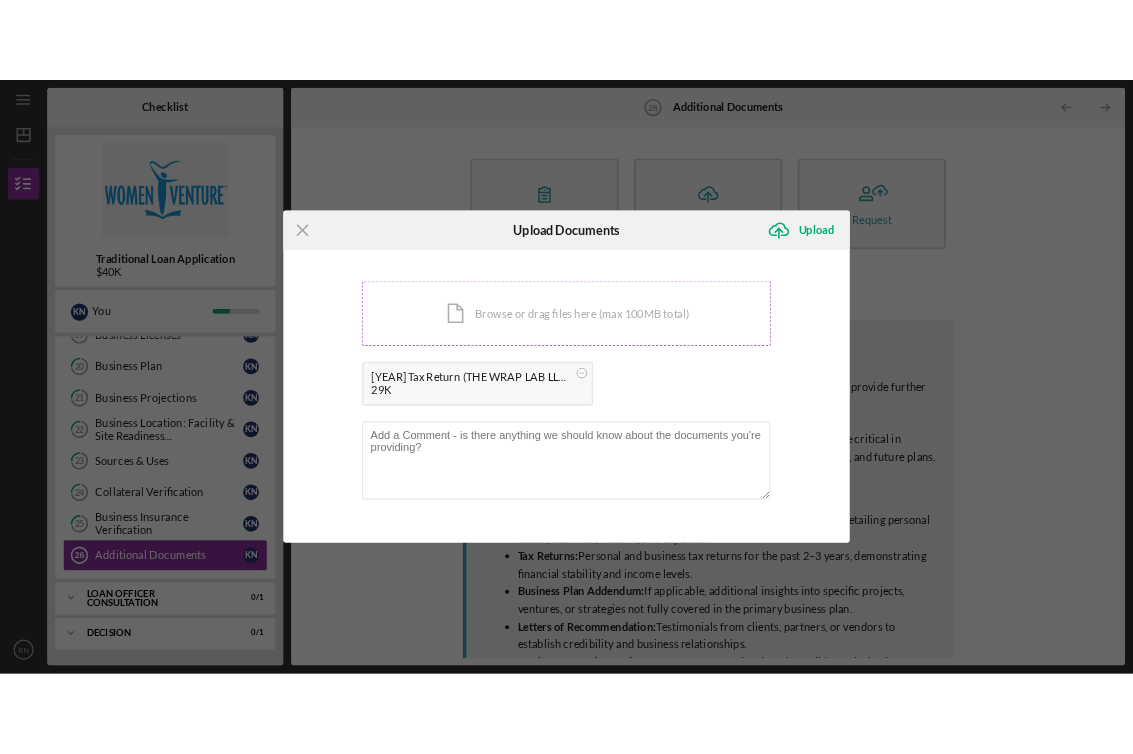 scroll, scrollTop: 724, scrollLeft: 0, axis: vertical 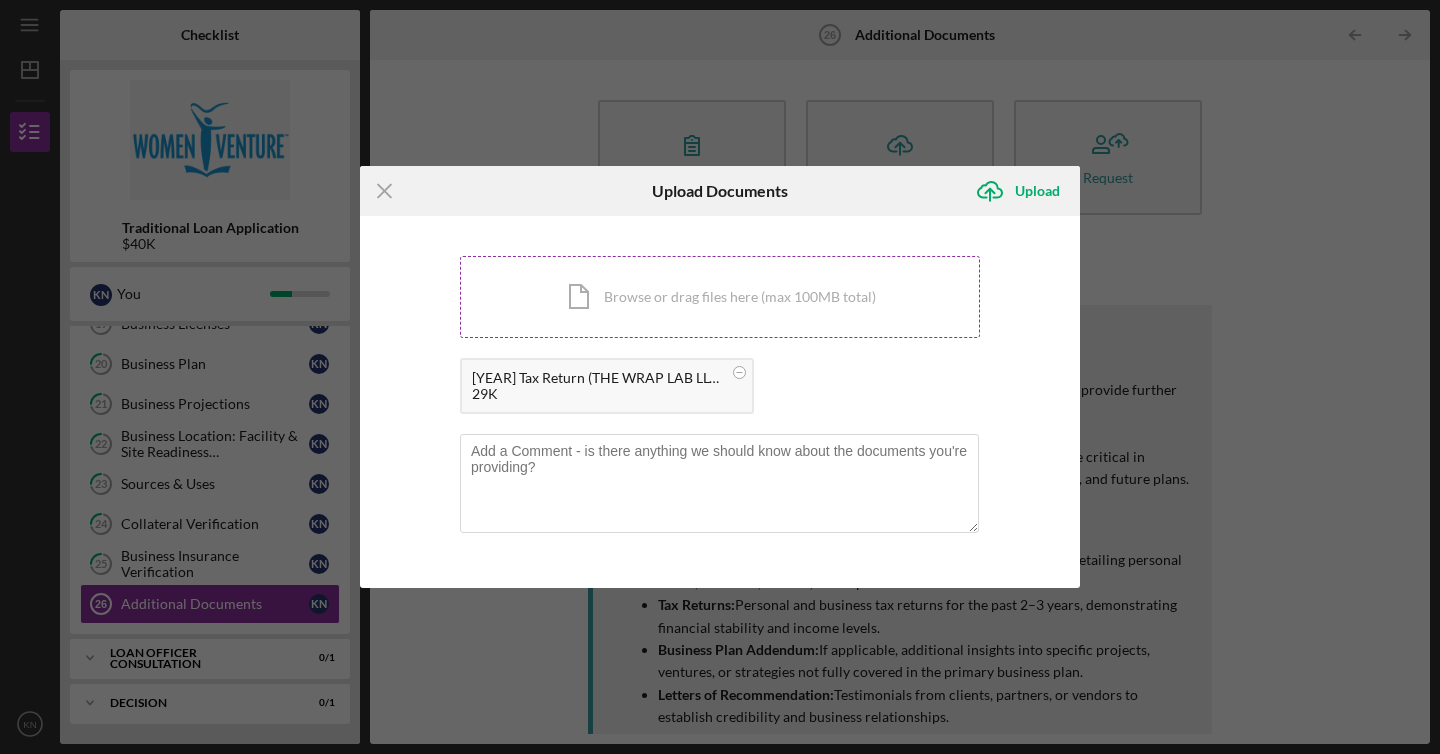 click on "Icon/Document Browse or drag files here (max 100MB total) Tap to choose files or take a photo" at bounding box center [720, 297] 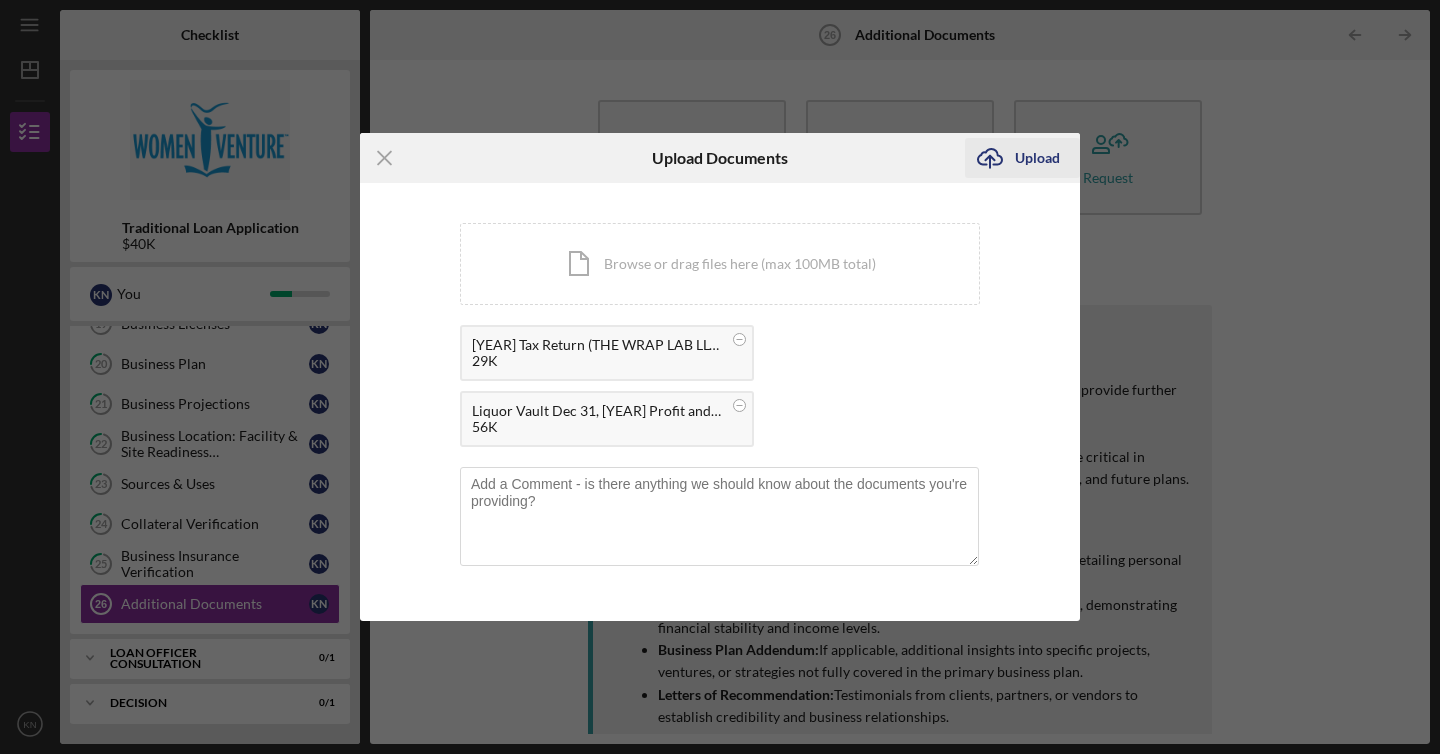 click on "Upload" at bounding box center (1037, 158) 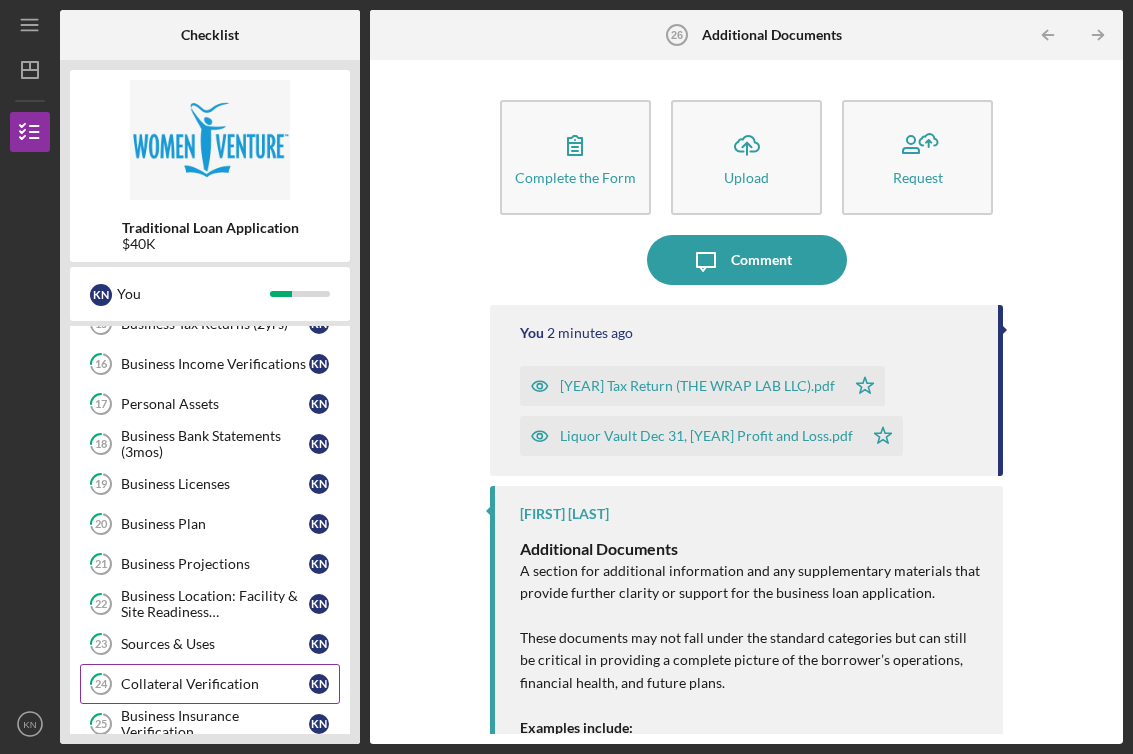scroll, scrollTop: 567, scrollLeft: 0, axis: vertical 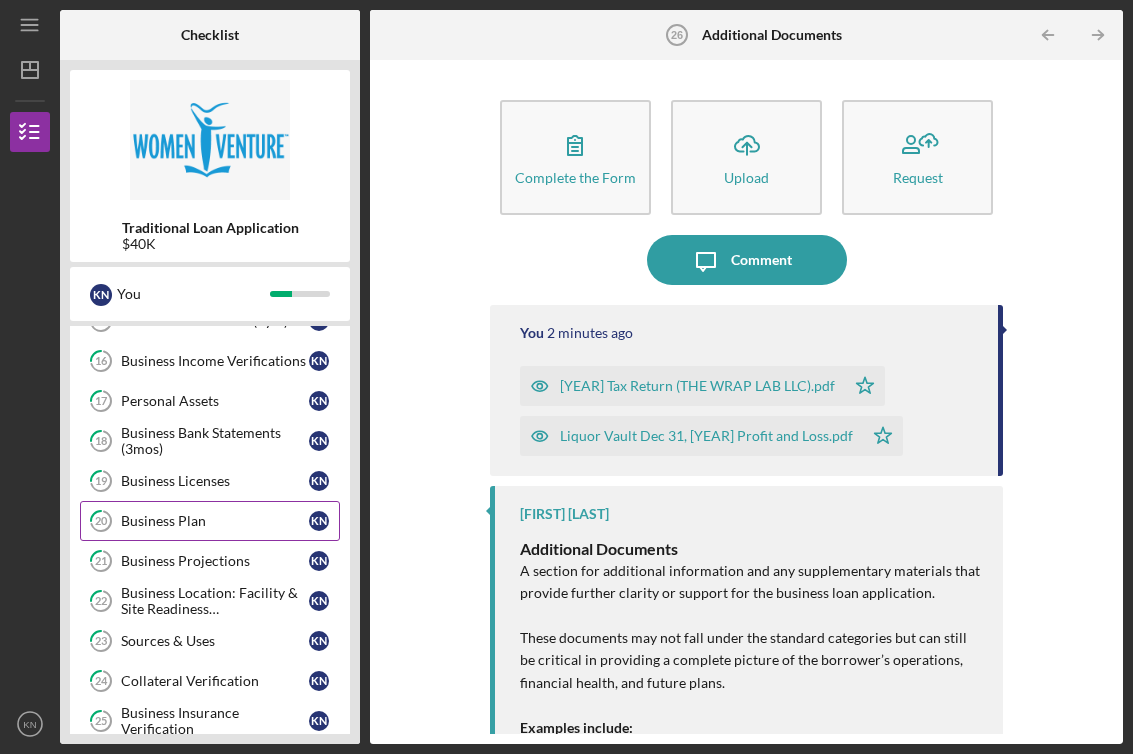 click on "20 Business Plan K N" at bounding box center (210, 521) 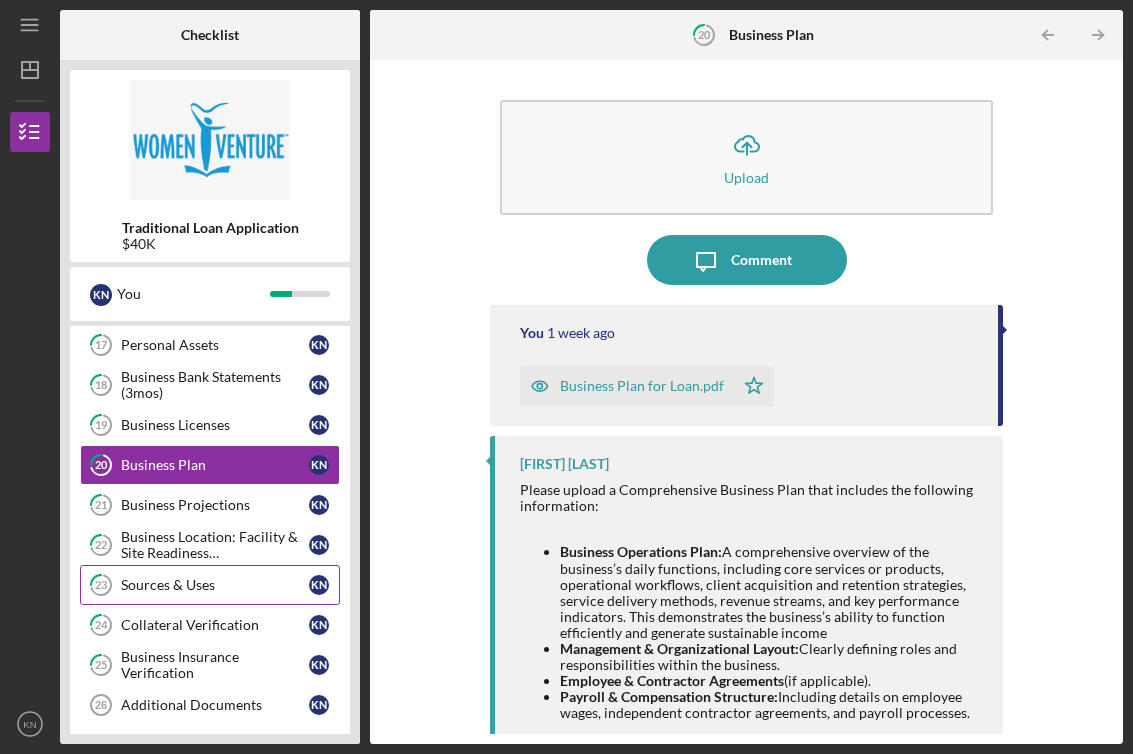 scroll, scrollTop: 636, scrollLeft: 0, axis: vertical 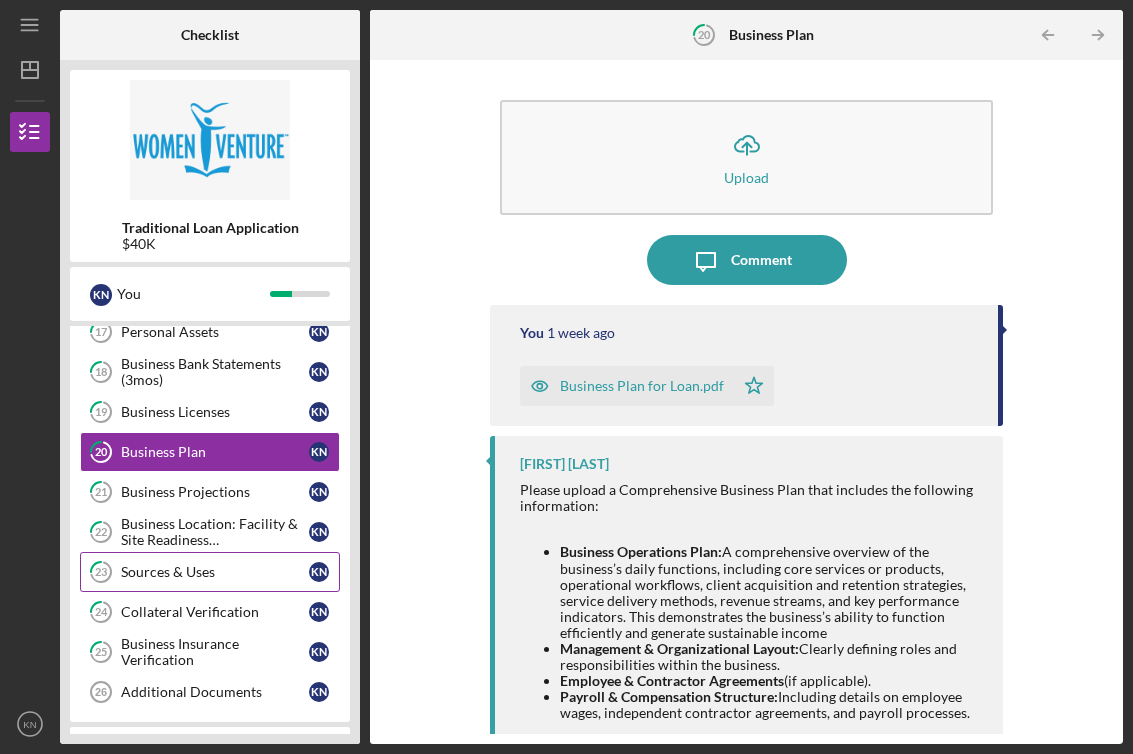 click on "Sources & Uses" at bounding box center (215, 572) 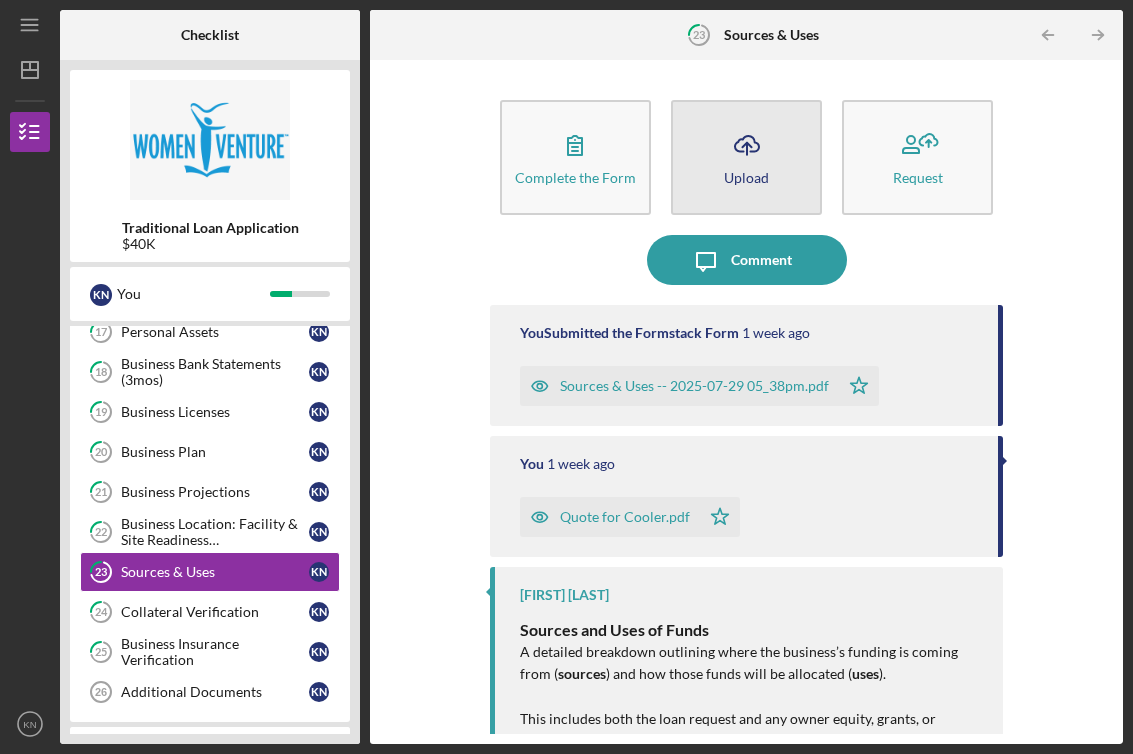 click on "Icon/Upload Upload" at bounding box center [746, 157] 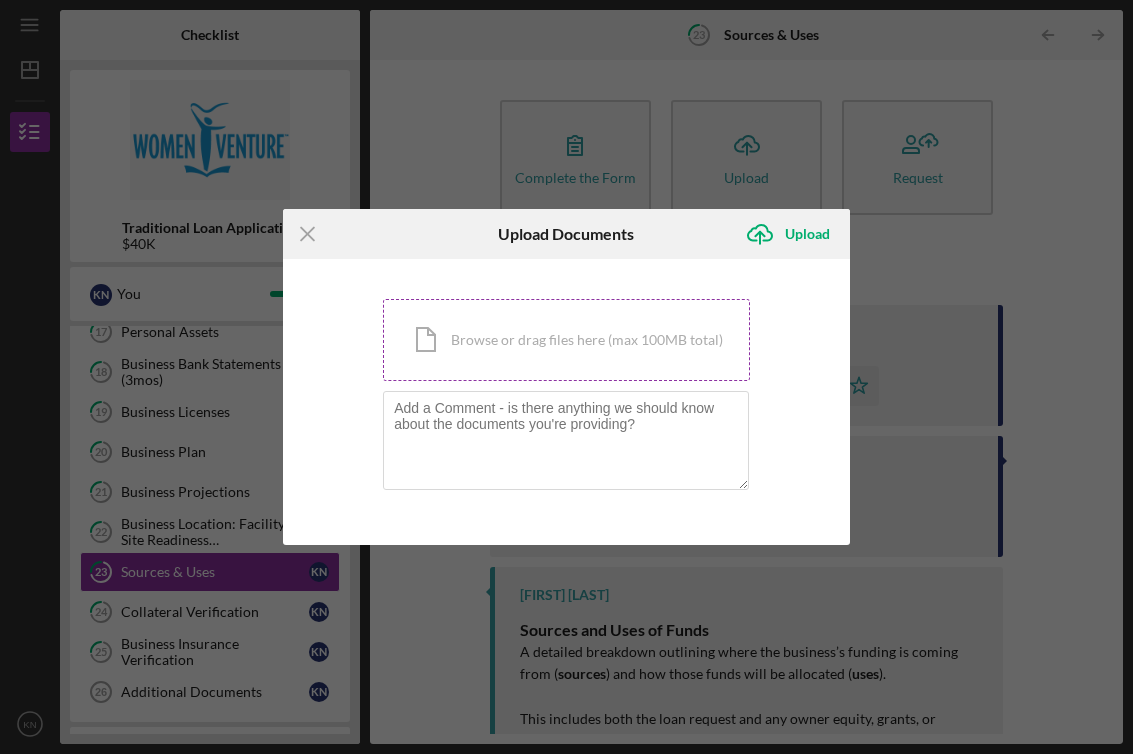 click on "Icon/Document Browse or drag files here (max 100MB total) Tap to choose files or take a photo" at bounding box center [566, 340] 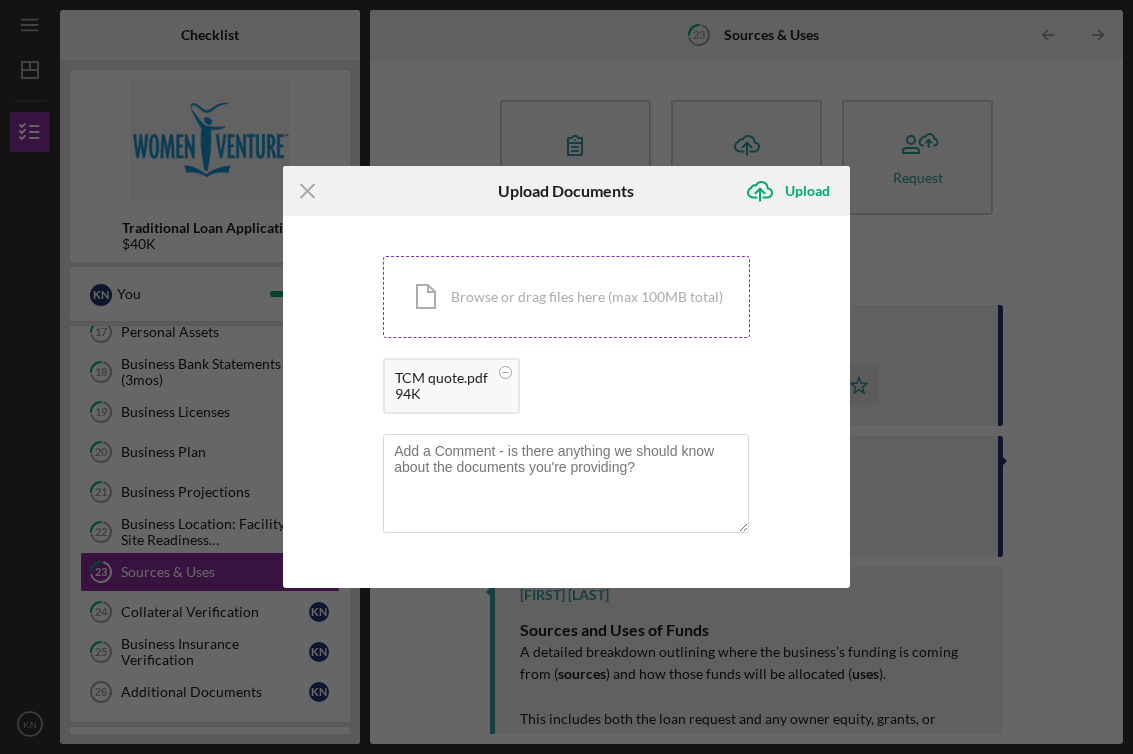 click on "Icon/Document Browse or drag files here (max 100MB total) Tap to choose files or take a photo" at bounding box center (566, 297) 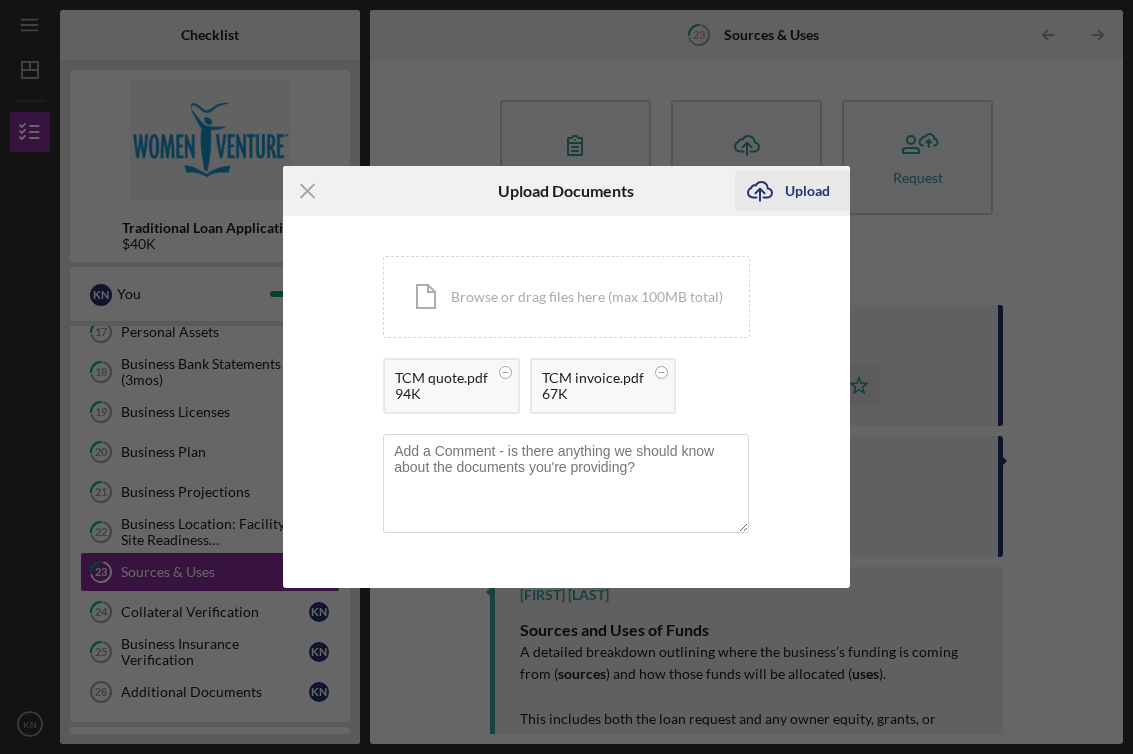 click on "Upload" at bounding box center (807, 191) 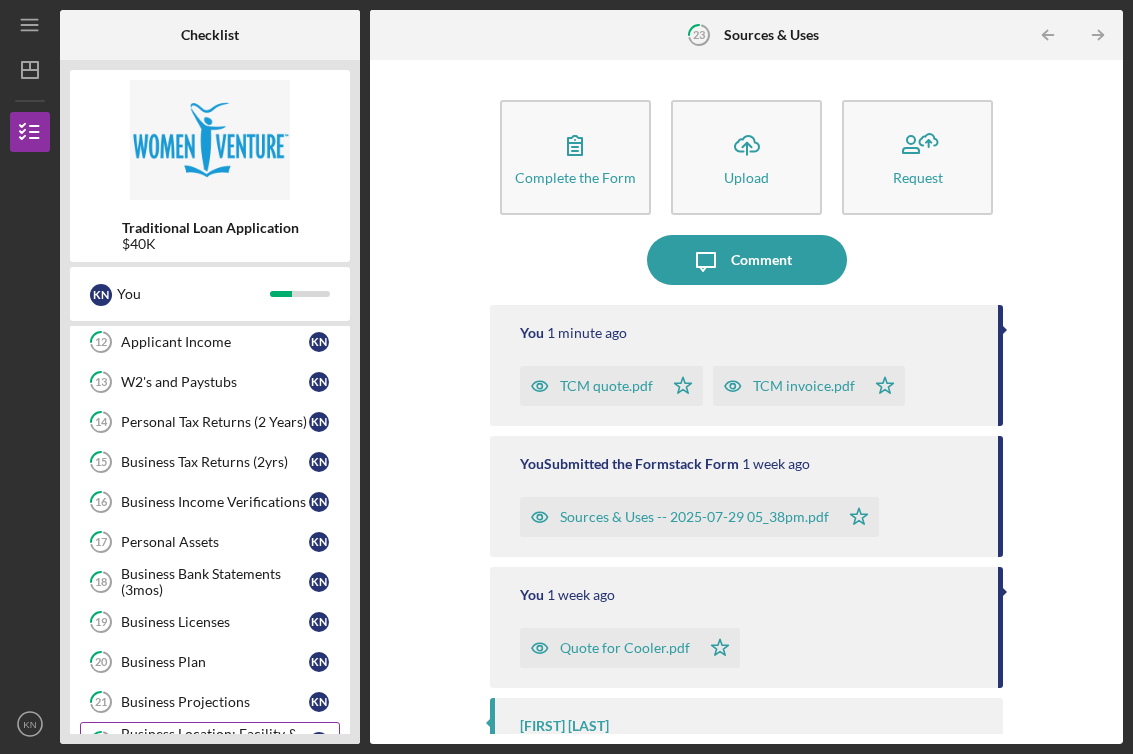 scroll, scrollTop: 424, scrollLeft: 0, axis: vertical 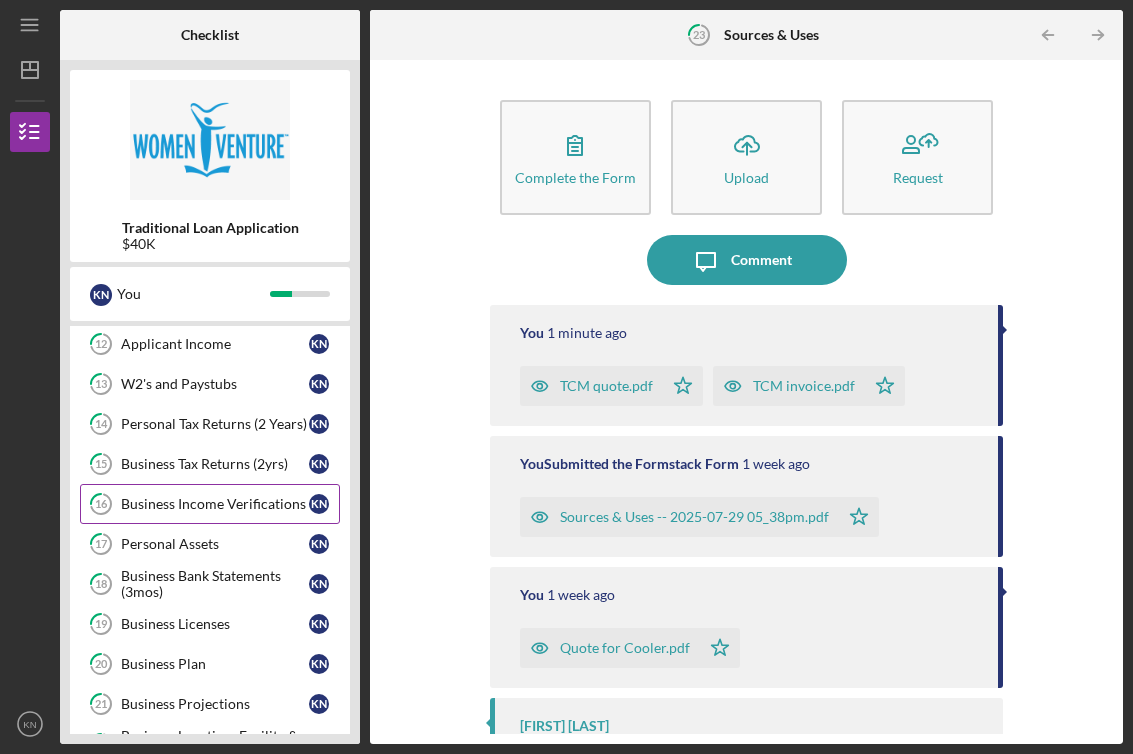 click on "Business Income Verifications" at bounding box center (215, 504) 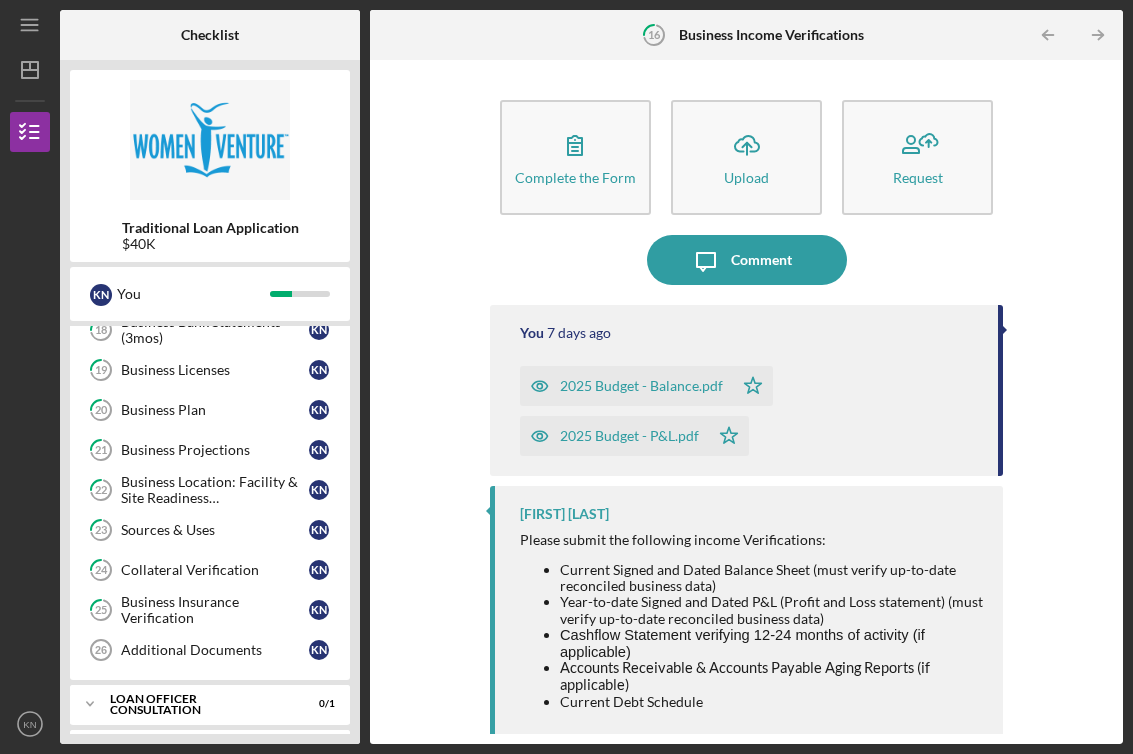 scroll, scrollTop: 724, scrollLeft: 0, axis: vertical 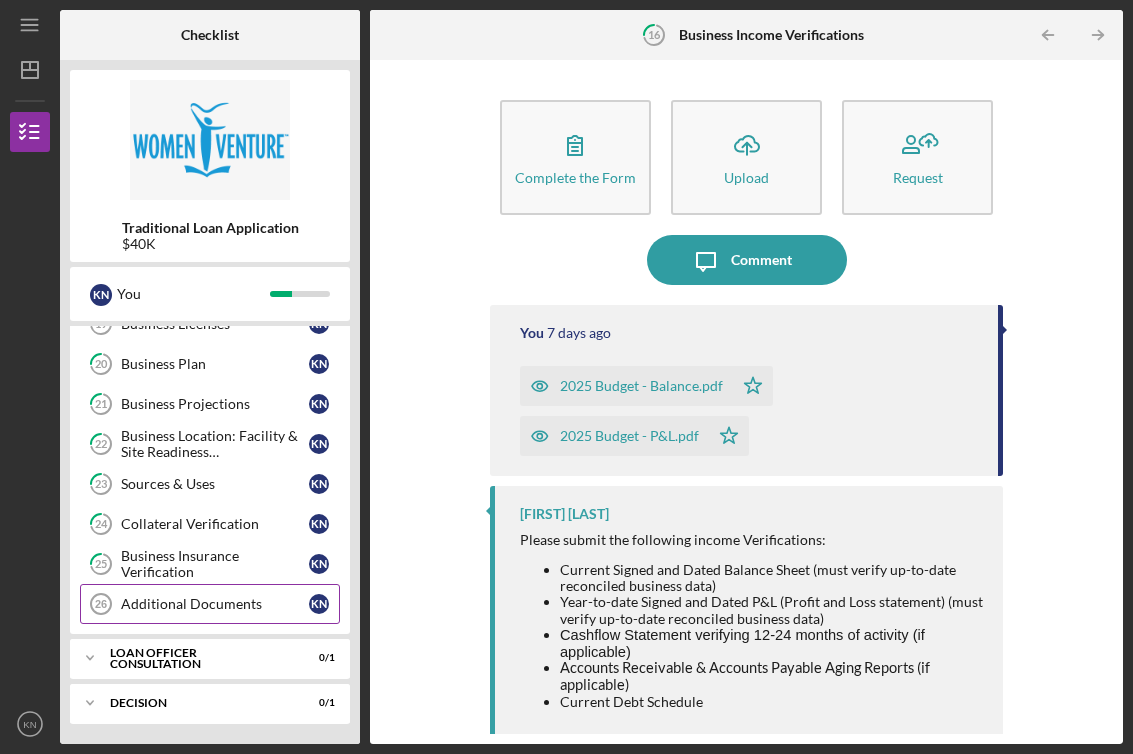 click on "Additional Documents" at bounding box center [215, 604] 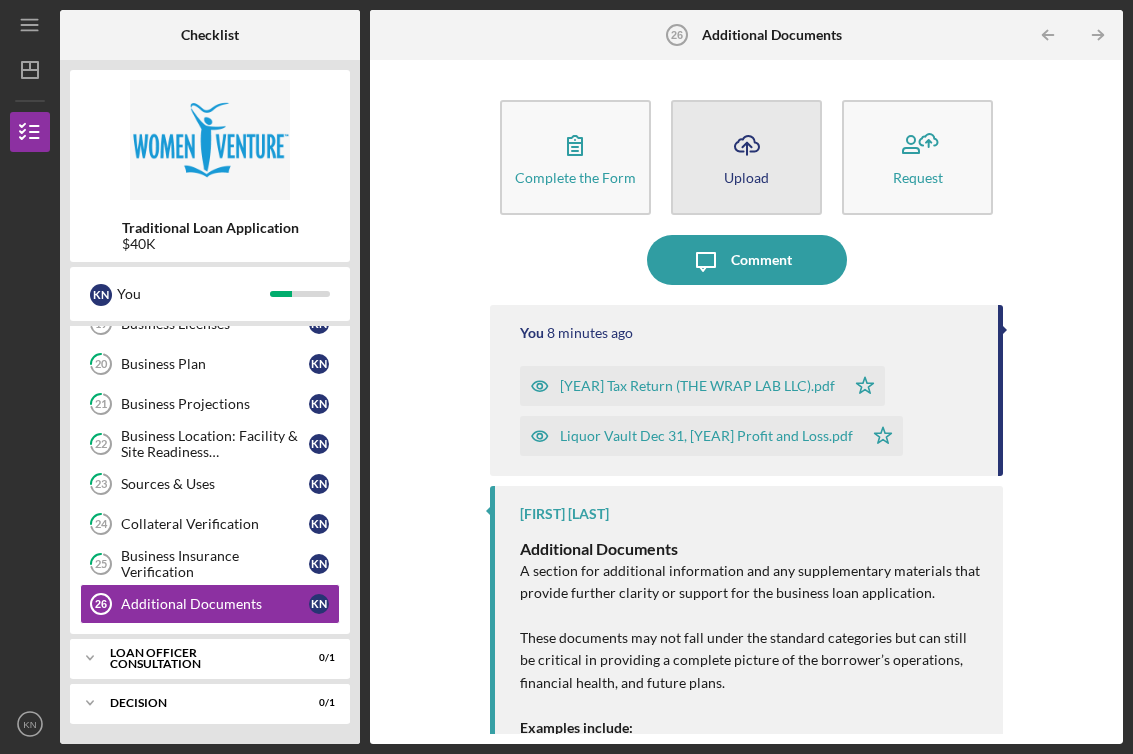 click on "Icon/Upload Upload" at bounding box center (746, 157) 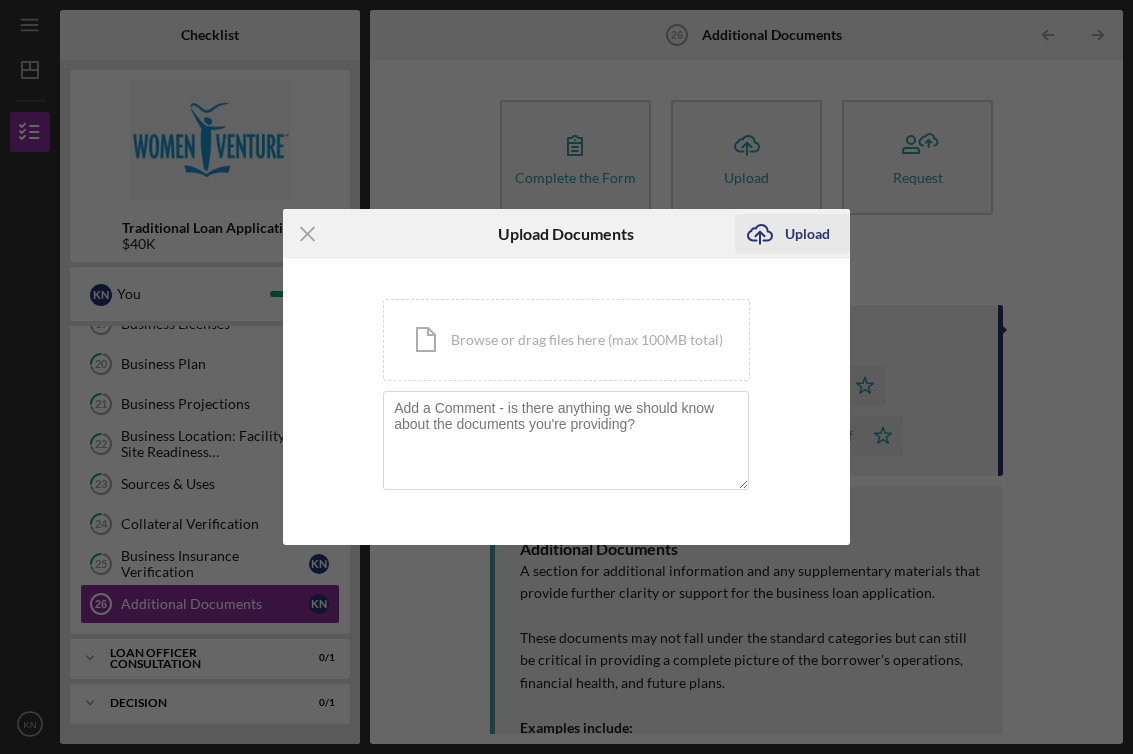 click on "Upload" at bounding box center [807, 234] 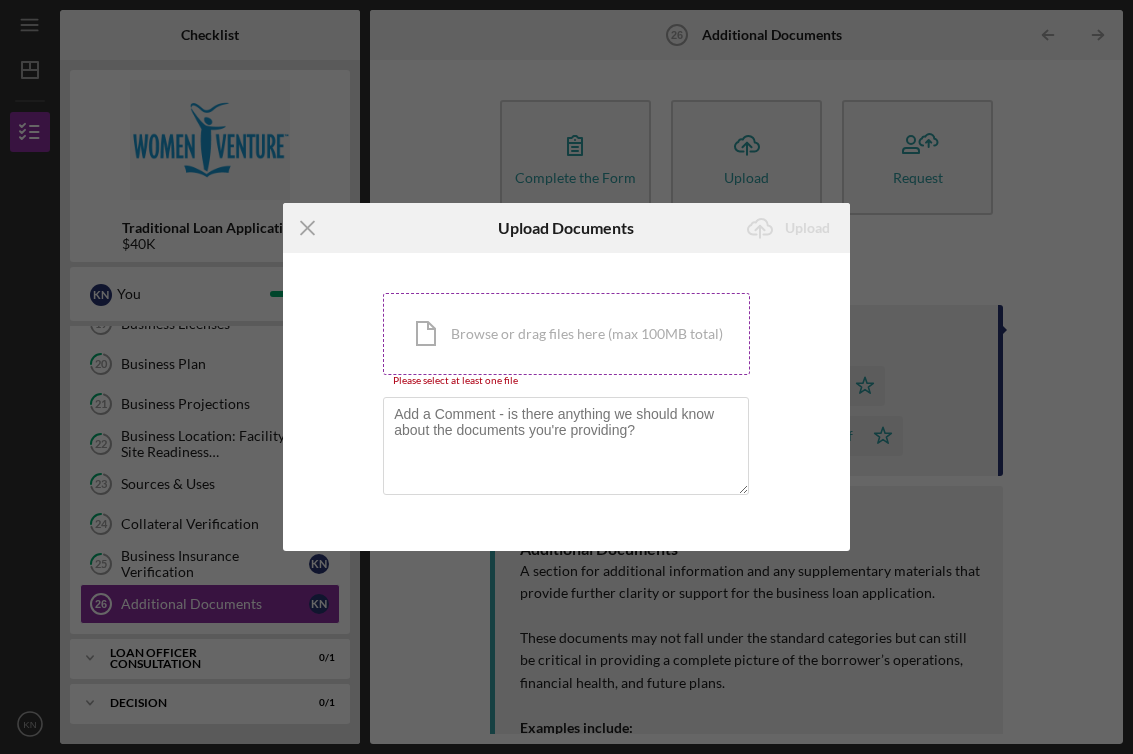 click on "Icon/Document Browse or drag files here (max 100MB total) Tap to choose files or take a photo" at bounding box center (566, 334) 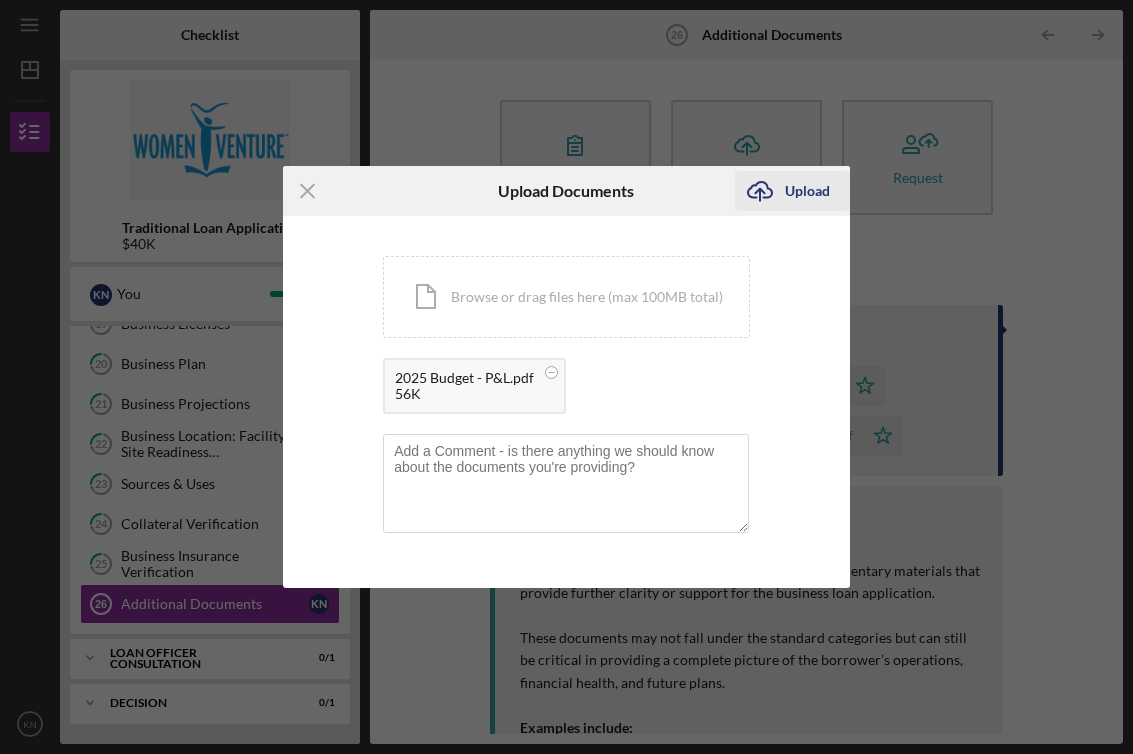 click on "Upload" at bounding box center [807, 191] 